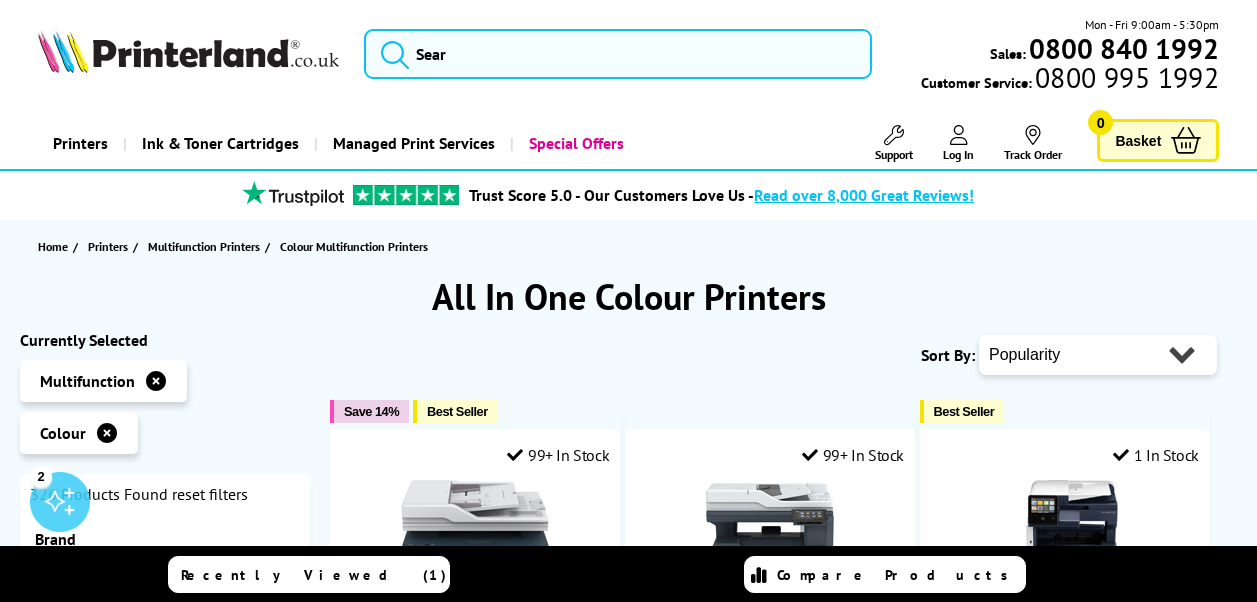 scroll, scrollTop: 0, scrollLeft: 0, axis: both 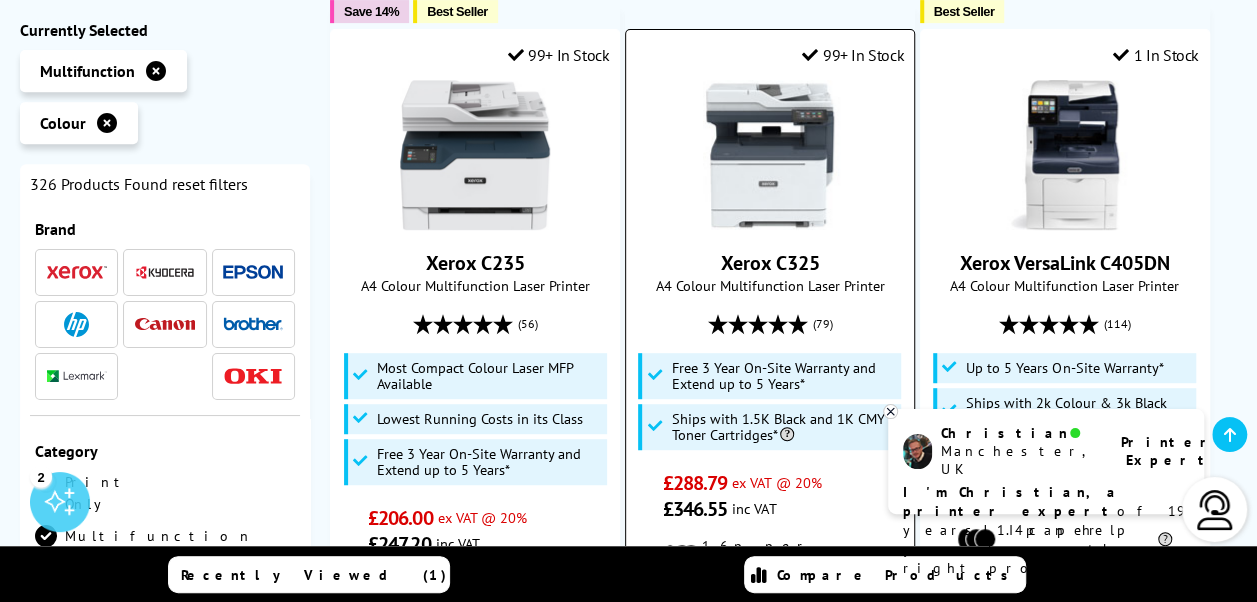 click at bounding box center (770, 155) 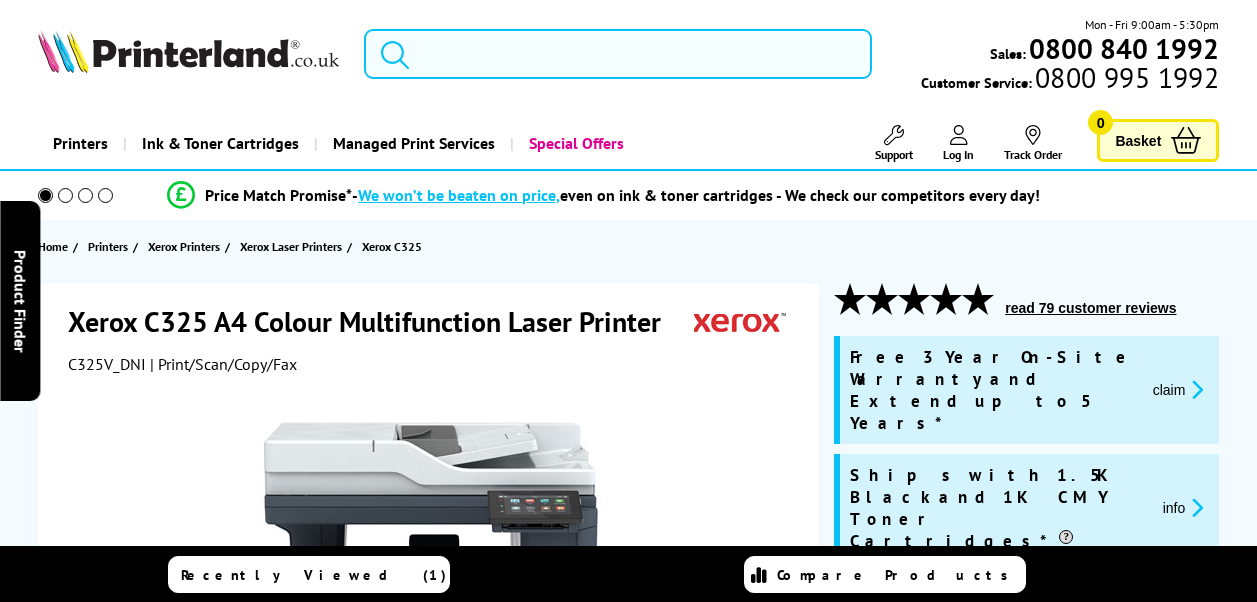 scroll, scrollTop: 0, scrollLeft: 0, axis: both 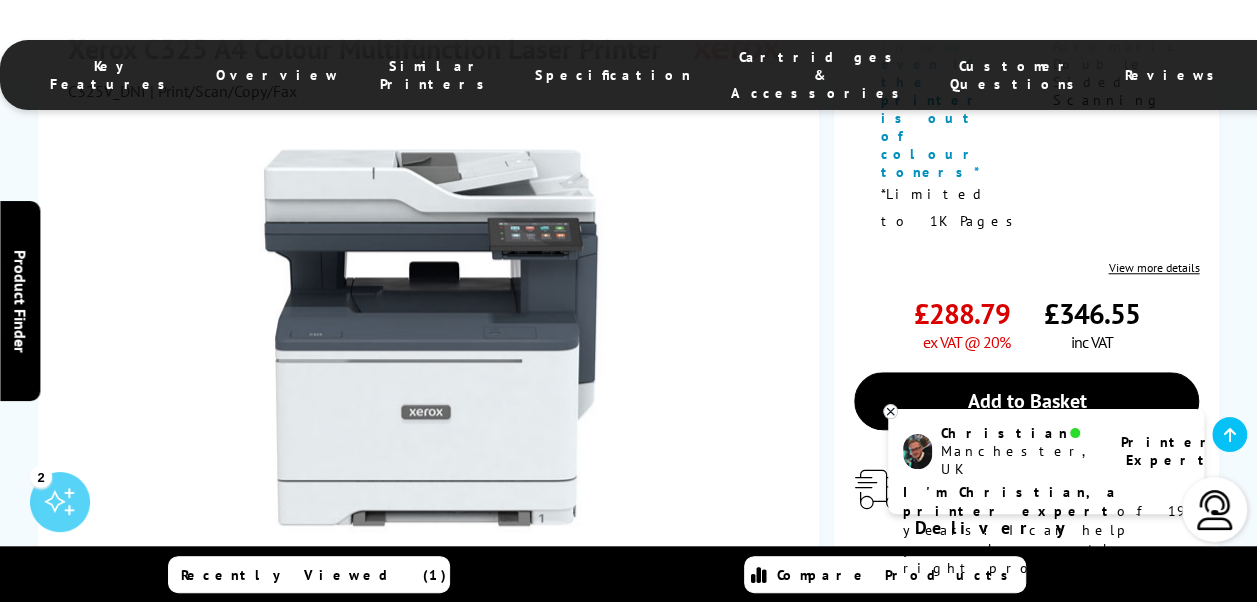 click at bounding box center [890, 411] 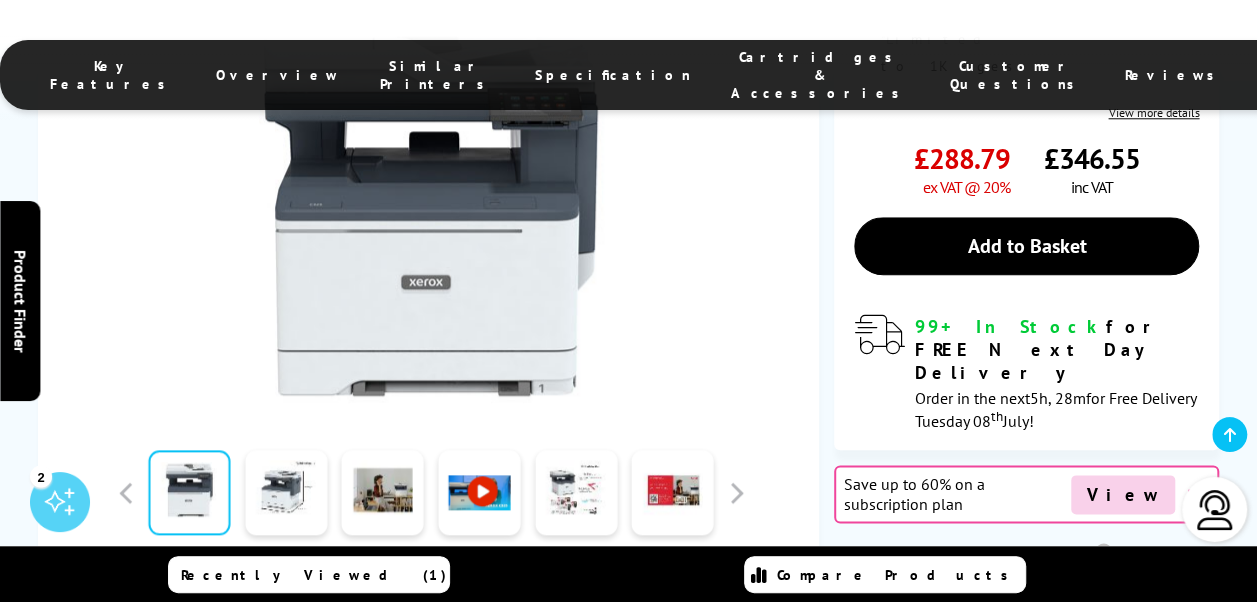 scroll, scrollTop: 1000, scrollLeft: 0, axis: vertical 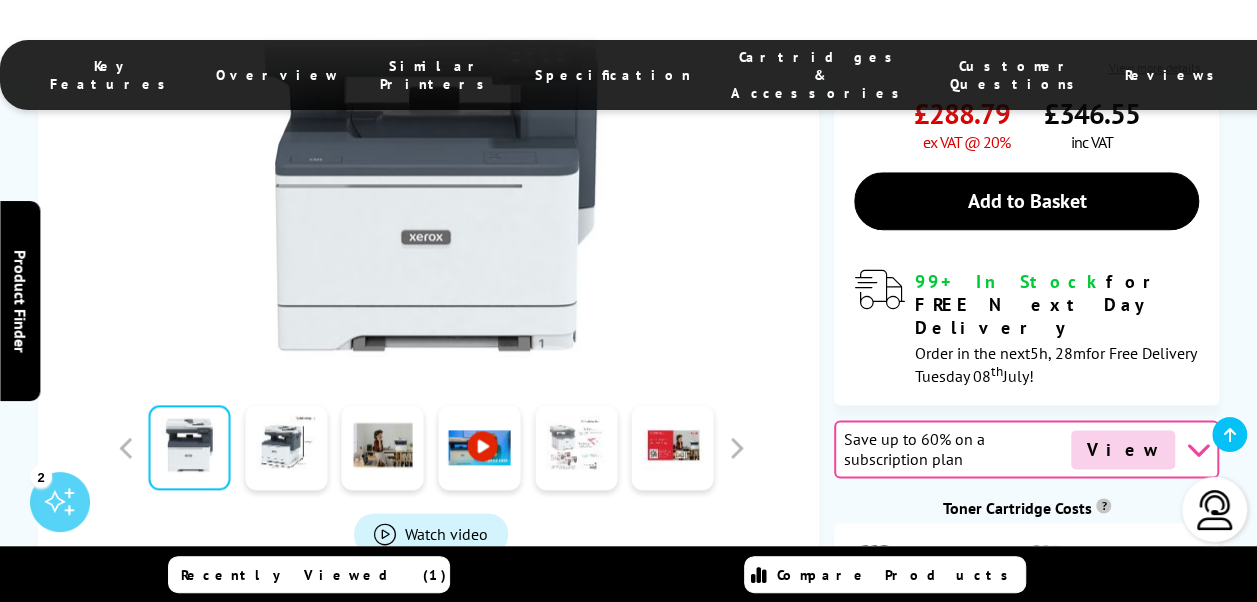 click at bounding box center [576, 447] 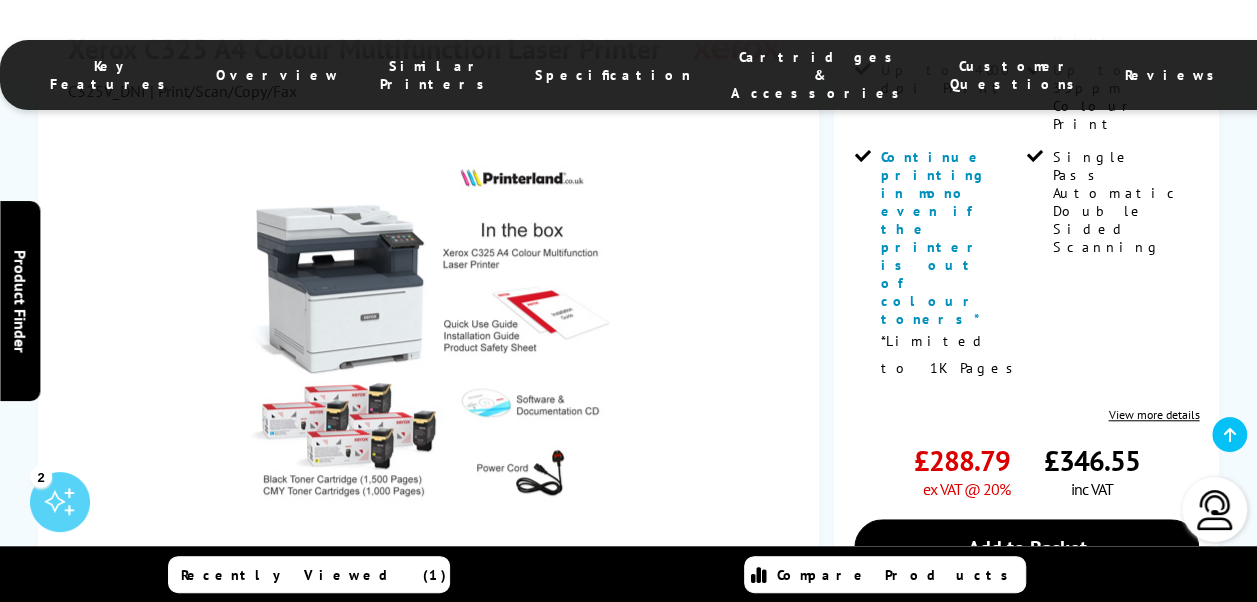 scroll, scrollTop: 800, scrollLeft: 0, axis: vertical 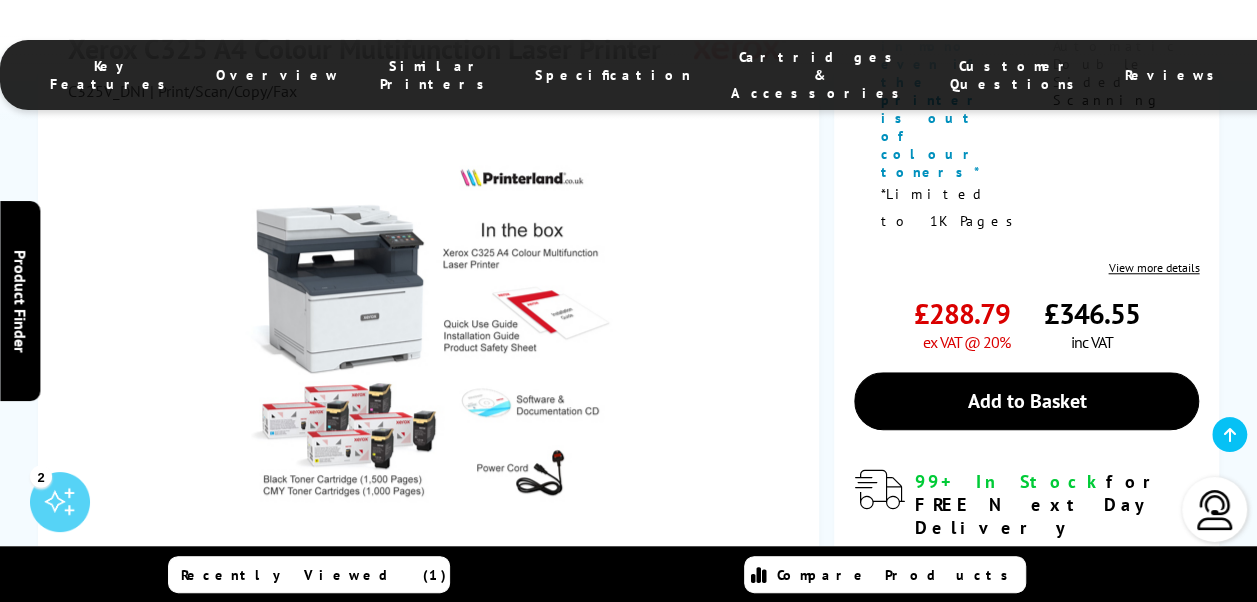 click at bounding box center (479, 623) 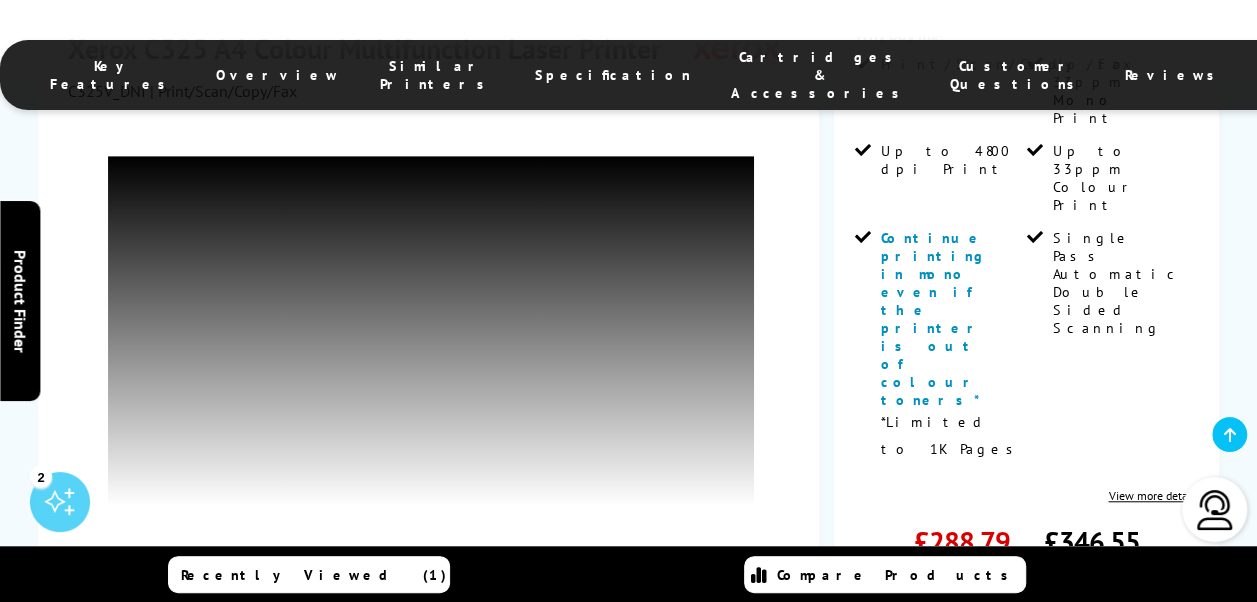 scroll, scrollTop: 600, scrollLeft: 0, axis: vertical 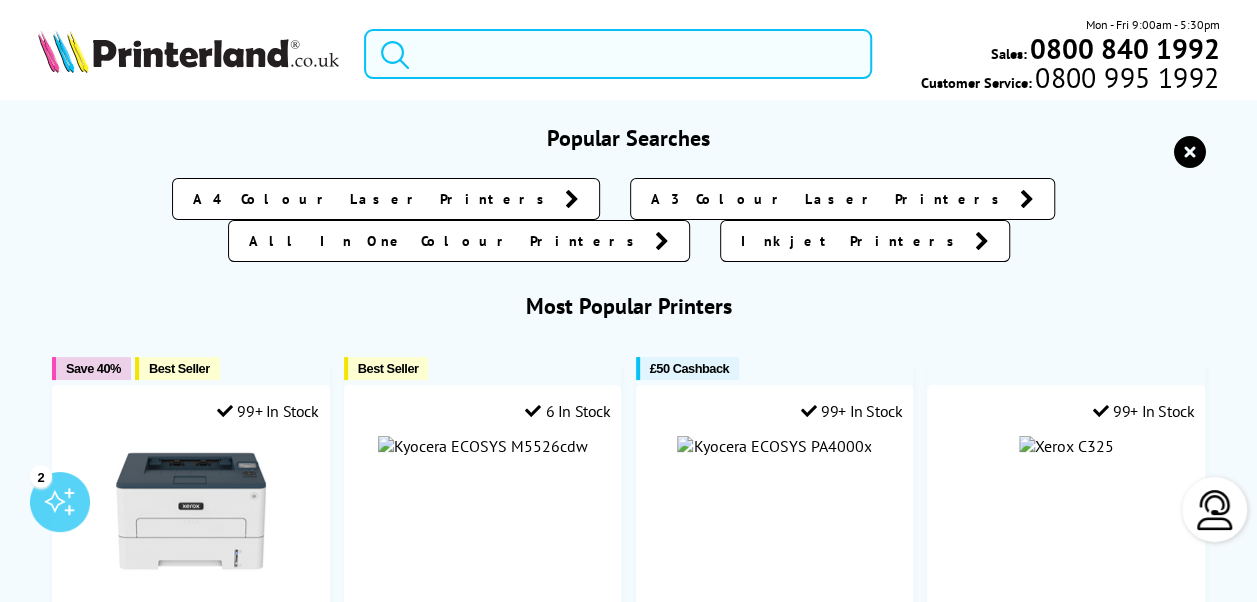 click at bounding box center [618, 54] 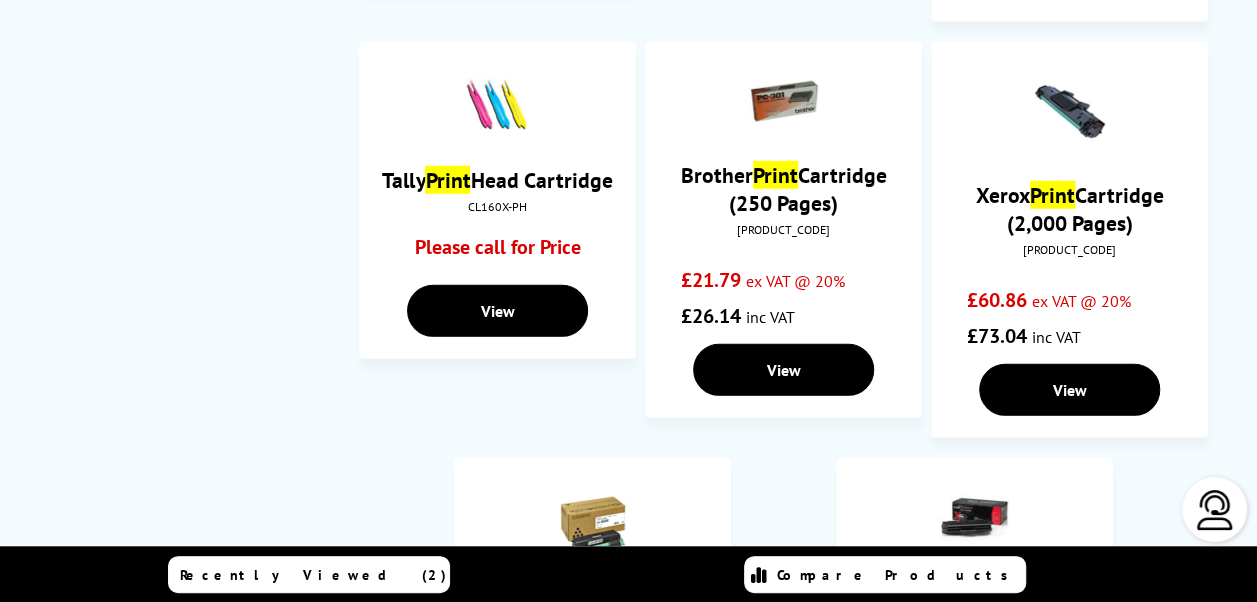scroll, scrollTop: 2598, scrollLeft: 0, axis: vertical 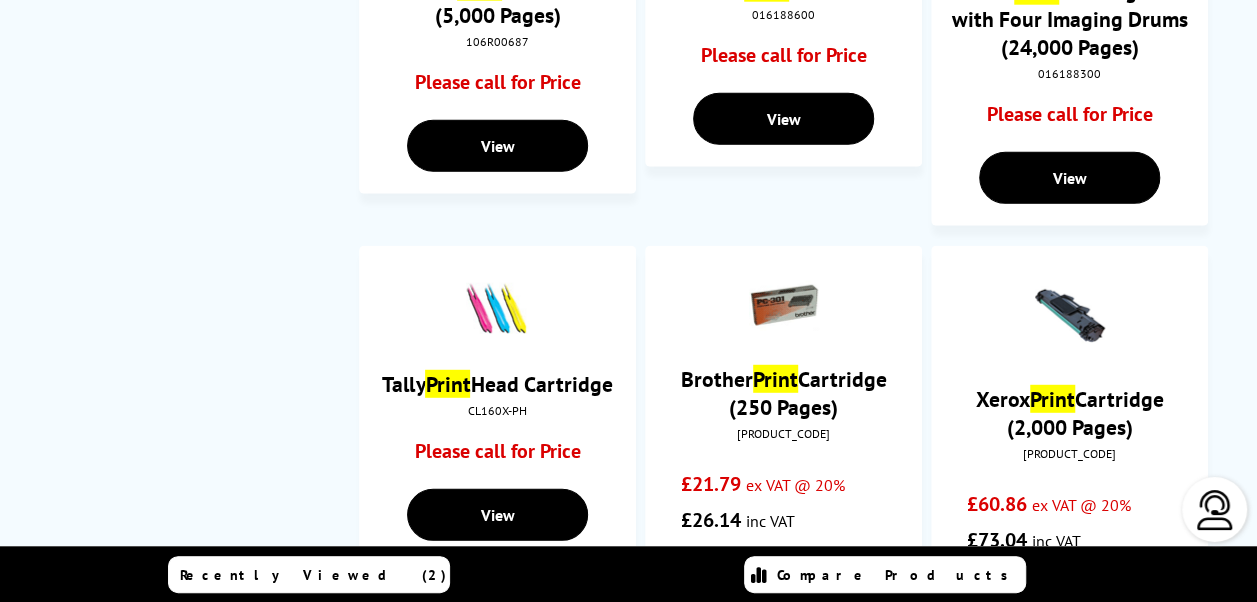 type on "print from email" 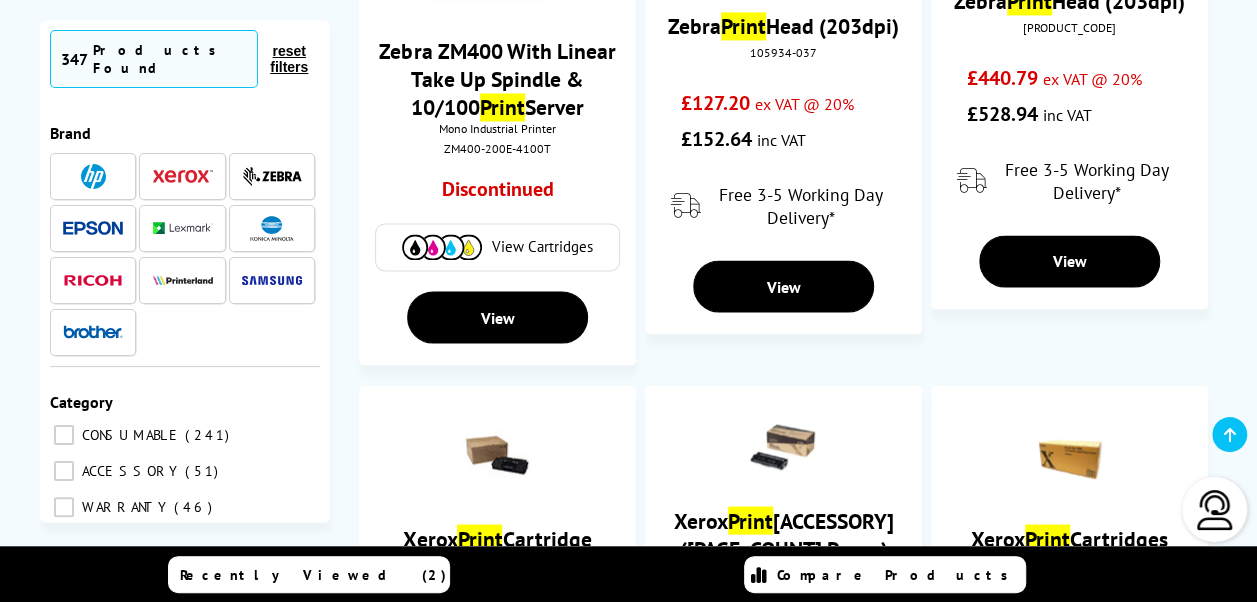 scroll, scrollTop: 1598, scrollLeft: 0, axis: vertical 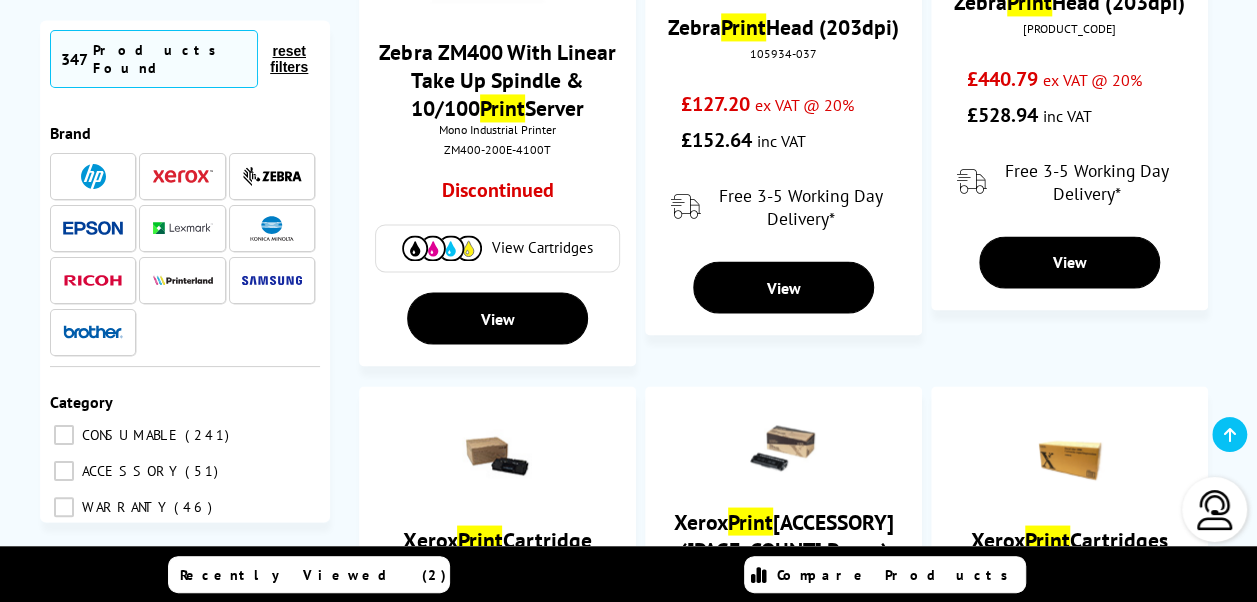 click at bounding box center (93, 176) 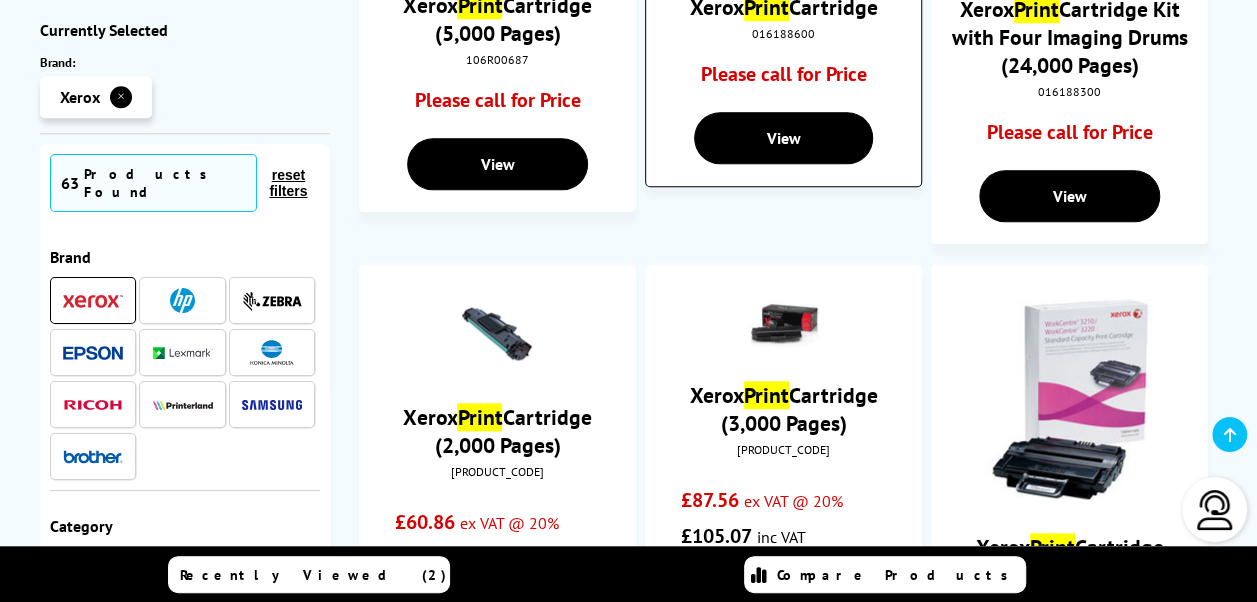 scroll, scrollTop: 798, scrollLeft: 0, axis: vertical 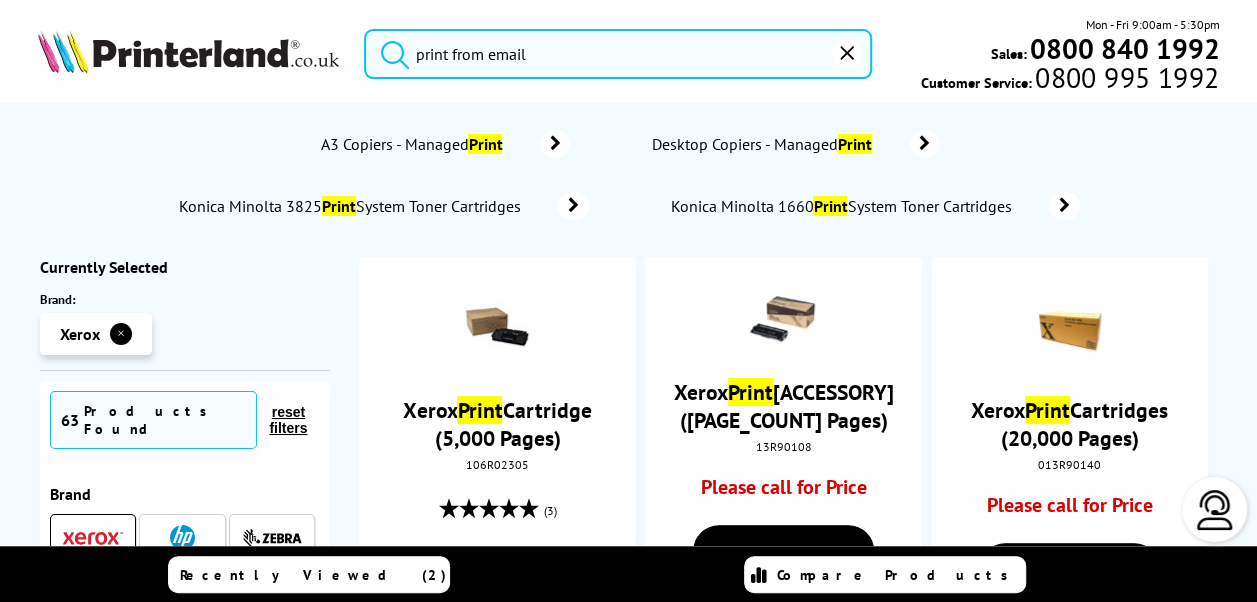 click at bounding box center (188, 51) 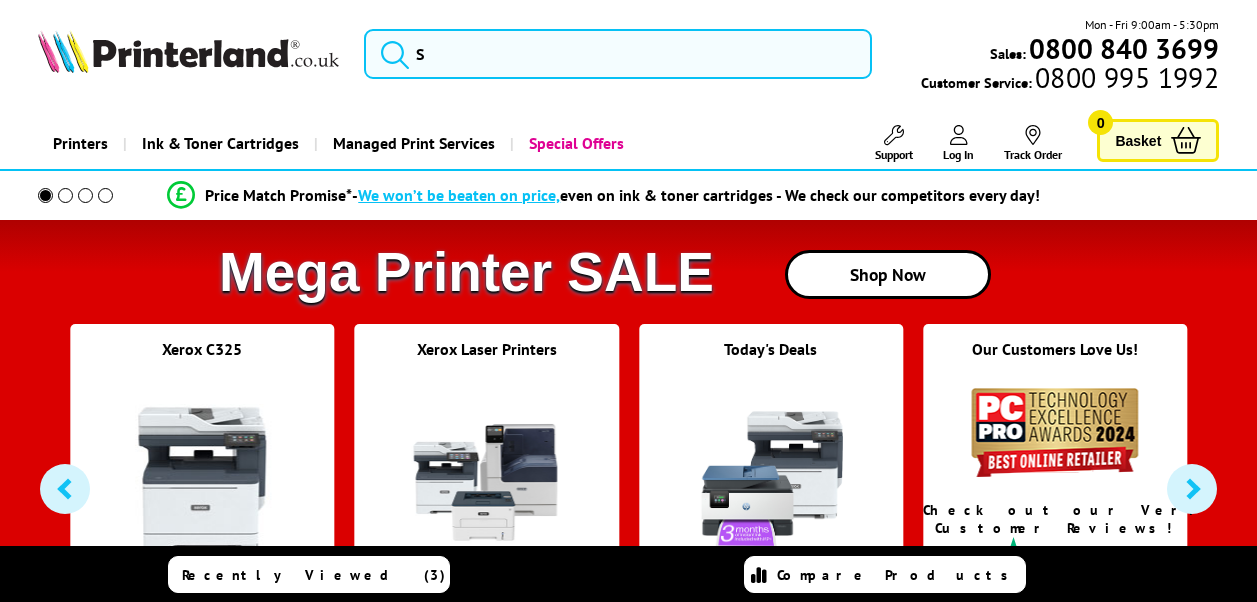 scroll, scrollTop: 0, scrollLeft: 0, axis: both 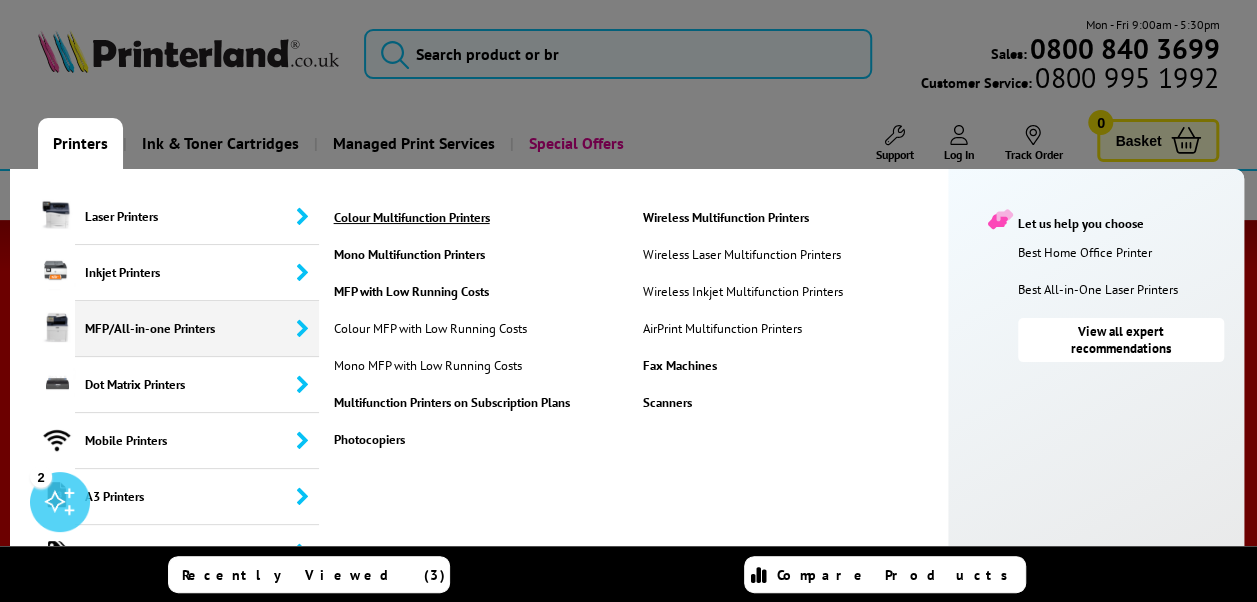 click on "Colour Multifunction Printers" at bounding box center (479, 217) 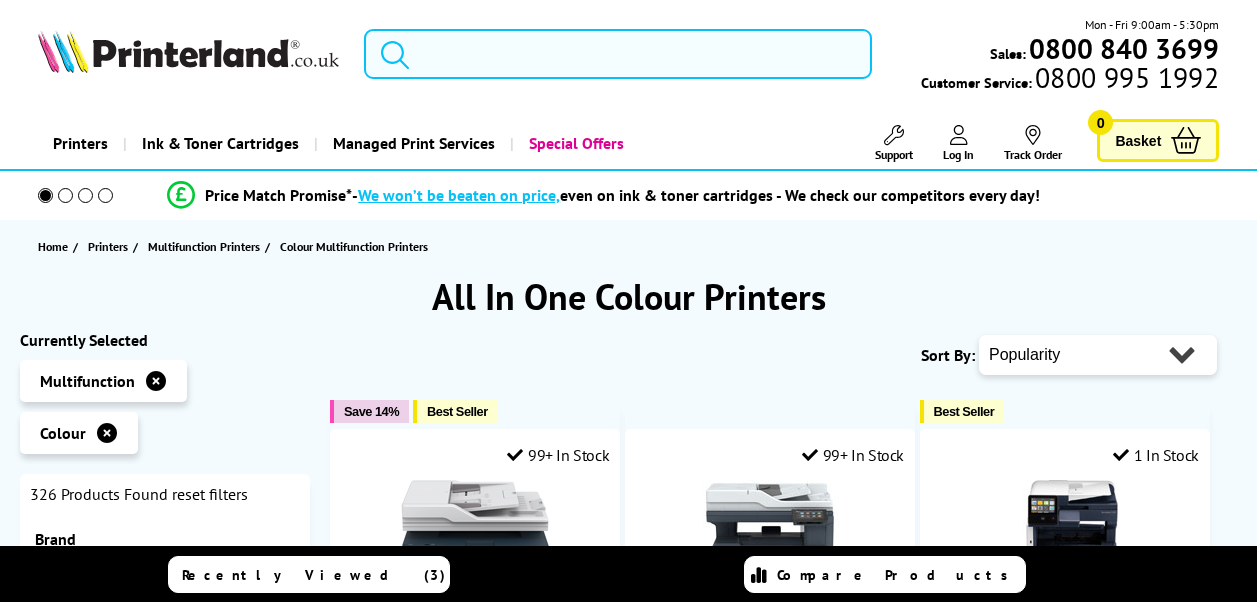 scroll, scrollTop: 0, scrollLeft: 0, axis: both 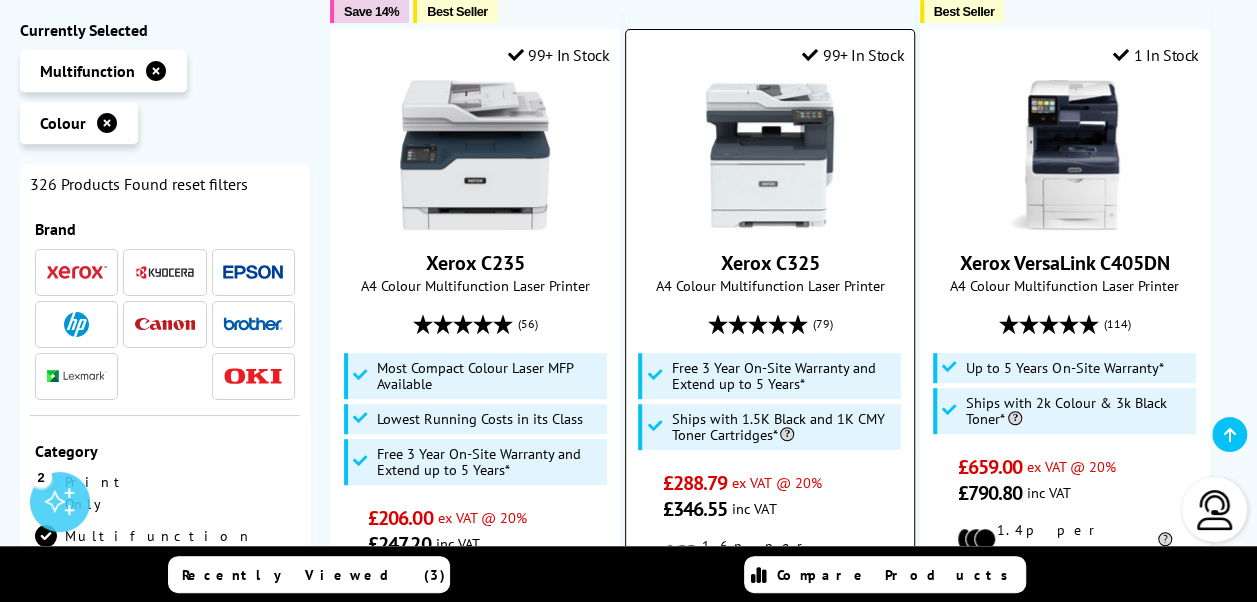 click at bounding box center (770, 155) 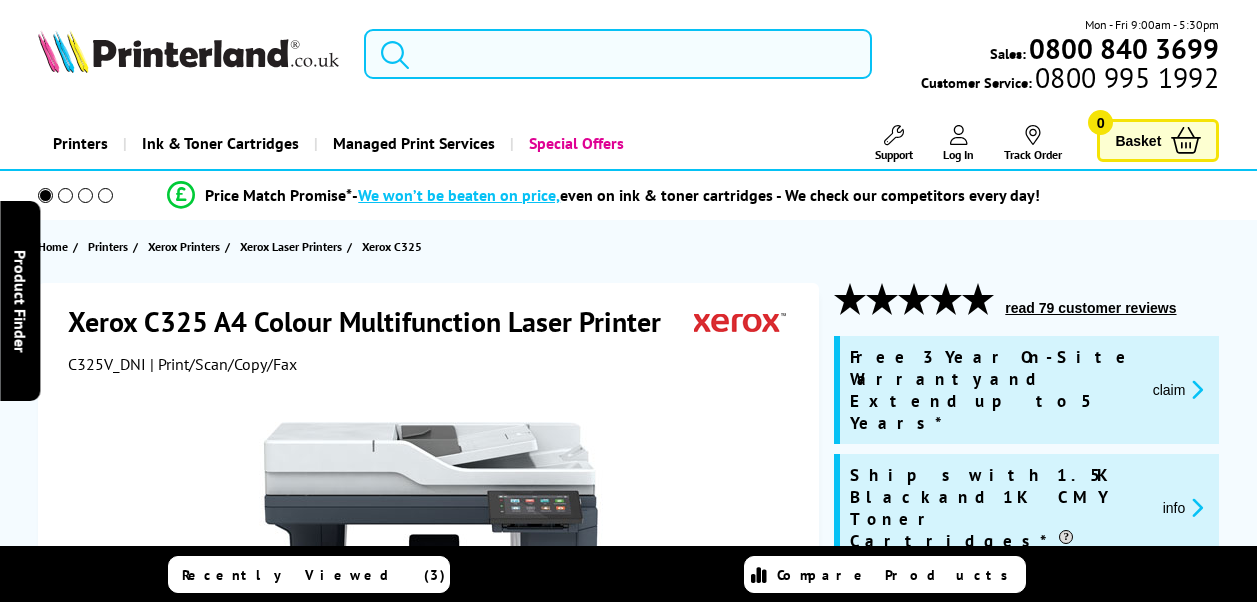 scroll, scrollTop: 0, scrollLeft: 0, axis: both 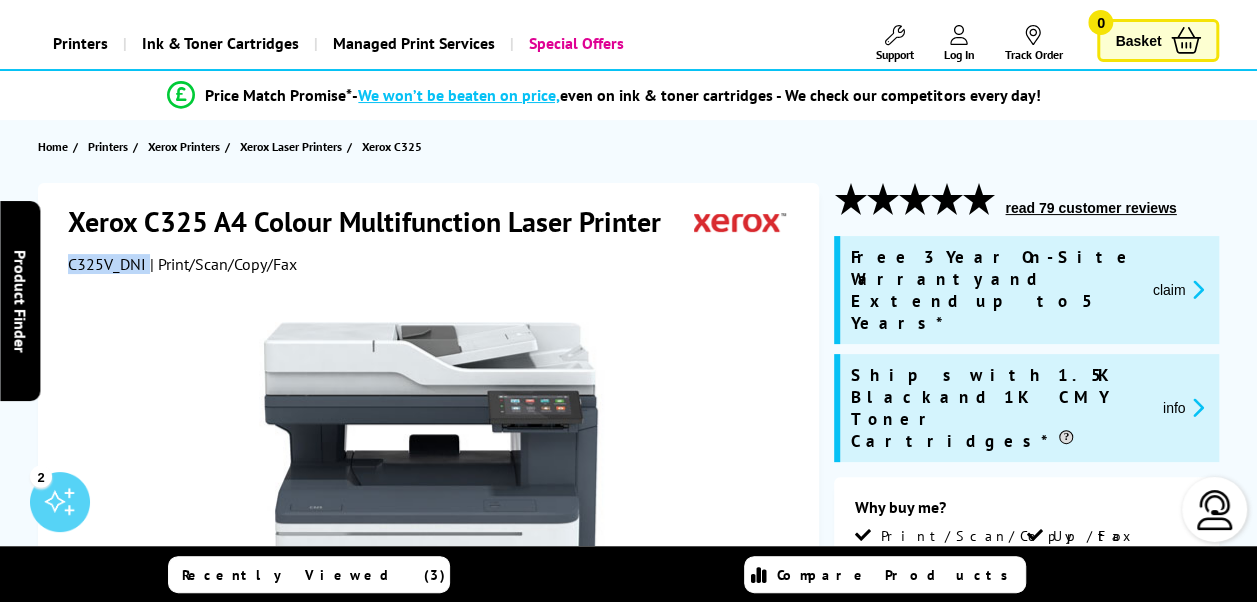 drag, startPoint x: 144, startPoint y: 263, endPoint x: 66, endPoint y: 258, distance: 78.160095 